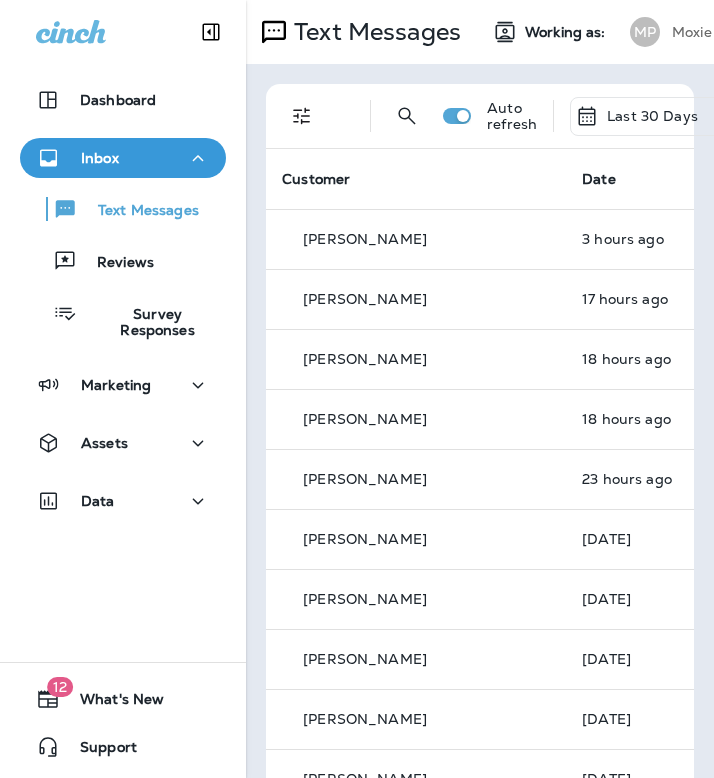 scroll, scrollTop: 0, scrollLeft: 0, axis: both 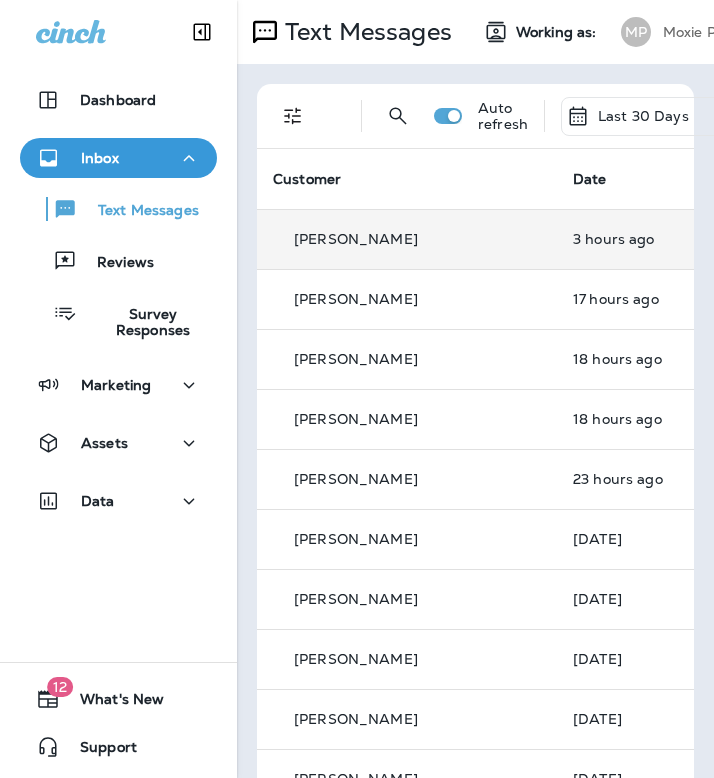 click on "3 hours ago" at bounding box center (618, 239) 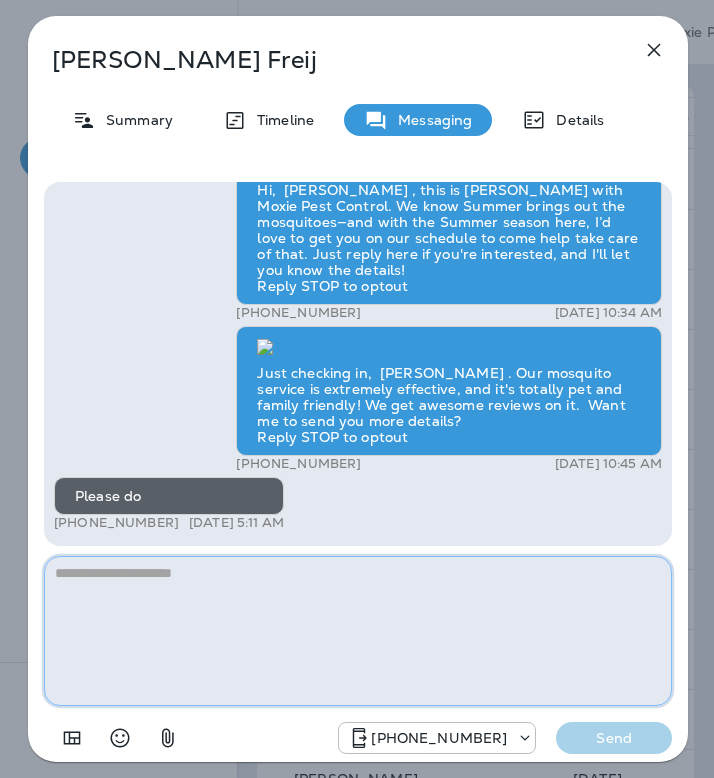 click at bounding box center [358, 631] 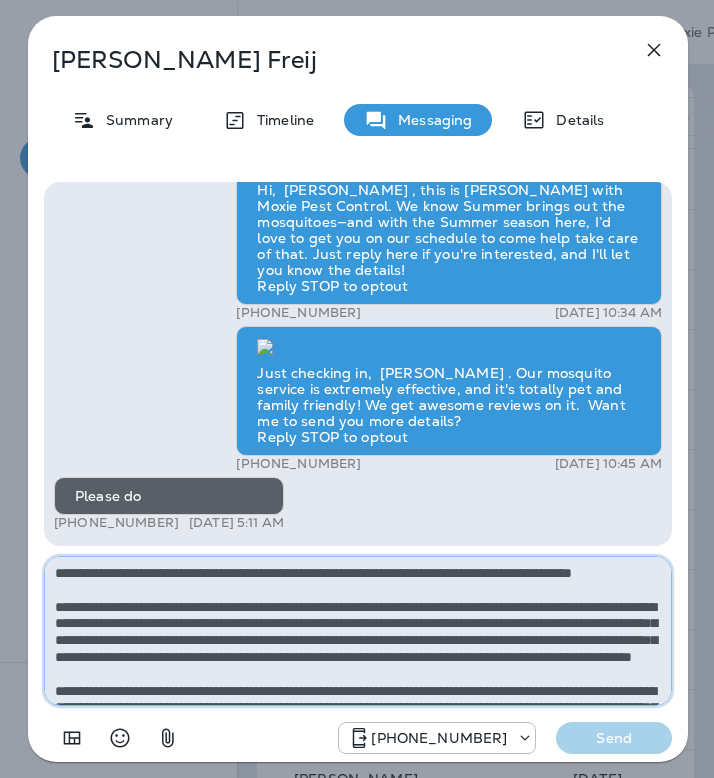 scroll, scrollTop: 112, scrollLeft: 0, axis: vertical 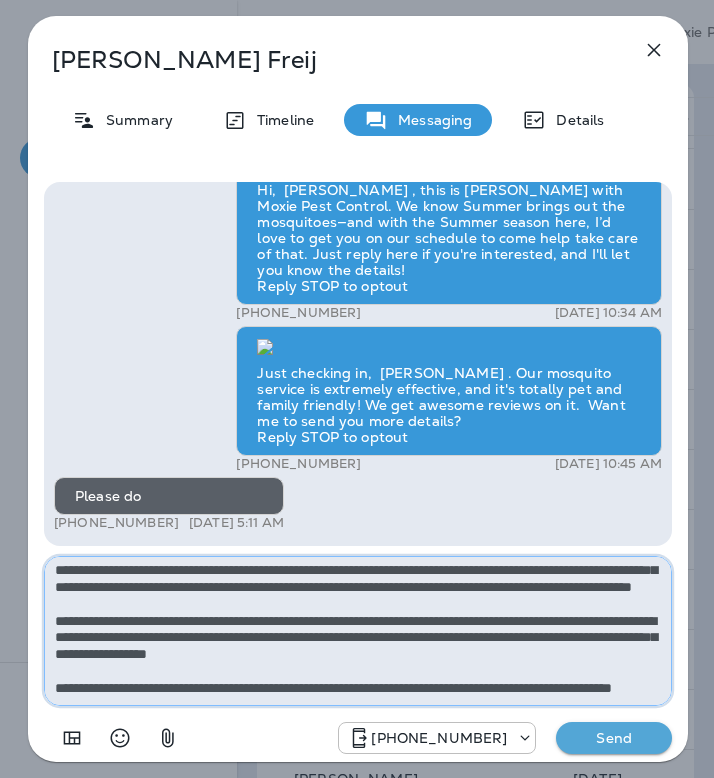 type on "**********" 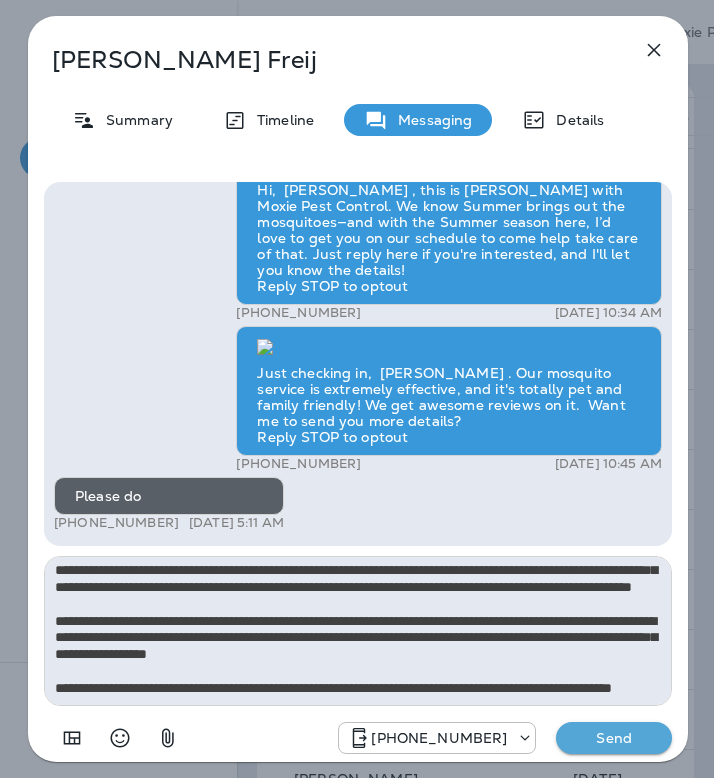 click on "Send" at bounding box center [614, 738] 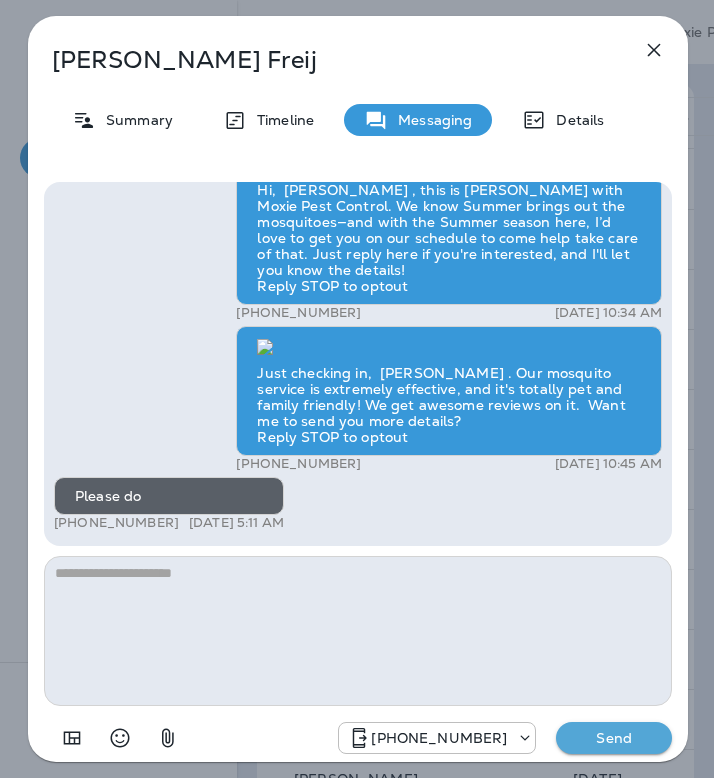 scroll, scrollTop: 0, scrollLeft: 0, axis: both 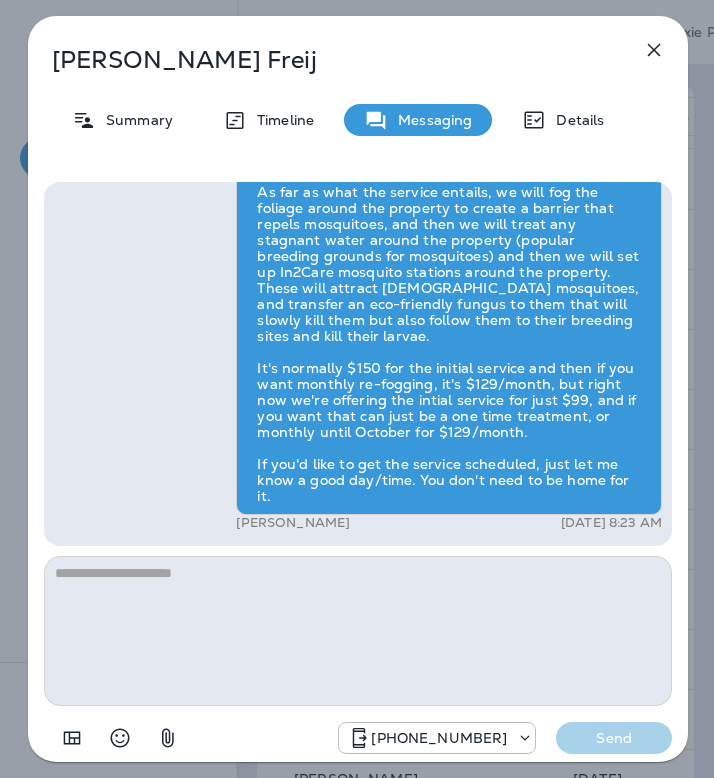 click on "[PERSON_NAME] Summary   Timeline   Messaging   Details   Hi,  [PERSON_NAME] , this is [PERSON_NAME] with Moxie Pest Control. We know Summer brings out the mosquitoes—and with the Summer season here, I’d love to get you on our schedule to come help take care of that. Just reply here if you're interested, and I'll let you know the details!
Reply STOP to optout +18174823792 [DATE] 10:34 AM Just checking in,  [PERSON_NAME] . Our mosquito service is extremely effective, and it's totally pet and family friendly! We get awesome reviews on it.  Want me to send you more details?
Reply STOP to optout +18174823792 [DATE] 10:45 AM Please do +1 (703) 203-1253 [DATE] 5:11 AM   [PERSON_NAME] [DATE] 8:23 AM [PHONE_NUMBER] Send" at bounding box center (358, 389) 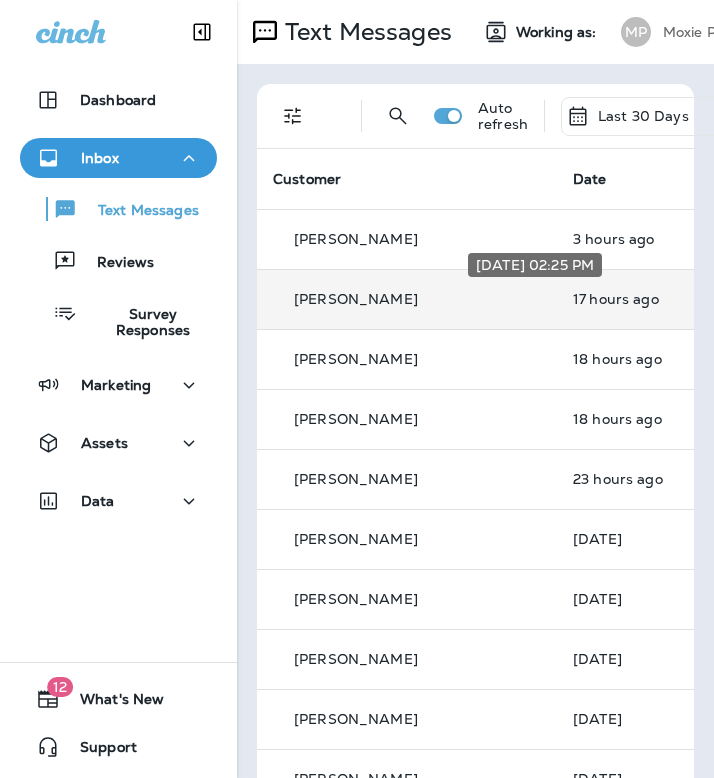 click on "17 hours ago" at bounding box center (618, 299) 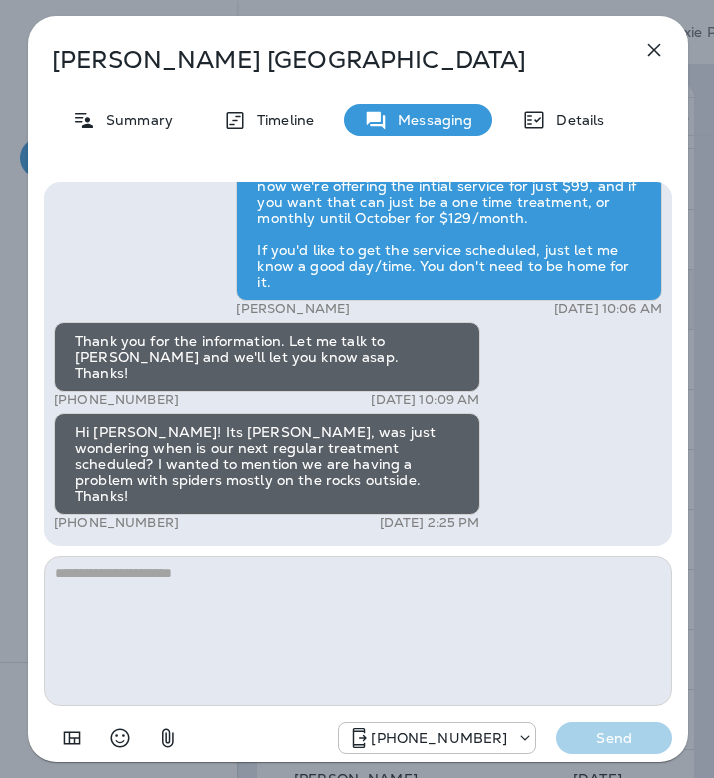 click on "[PERSON_NAME] Summary   Timeline   Messaging   Details   Hi,  [PERSON_NAME] , this is [PERSON_NAME] with Moxie Pest Control. We know Summer brings out the mosquitoes—and with the Summer season here, I’d love to get you on our schedule to come help take care of that. Just reply here if you're interested, and I'll let you know the details!
Reply STOP to optout +18174823792 [DATE] 10:02 AM Is this extra, is it outside of our current plan?  +1 (262) 354-2232 [DATE] 10:05 AM [PERSON_NAME] [DATE] 10:06 AM Thank you for the information. Let me talk to [PERSON_NAME] and we'll let you know asap.
Thanks!  +1 (262) 354-2232 [DATE] 10:09 AM Hi [PERSON_NAME]! Its [PERSON_NAME], was just wondering when is our next regular treatment scheduled? I wanted to mention we are having a problem with spiders mostly on the rocks outside. Thanks!  +1 (262) 354-2232 [DATE] 2:25 PM [PHONE_NUMBER] Send" at bounding box center [357, 0] 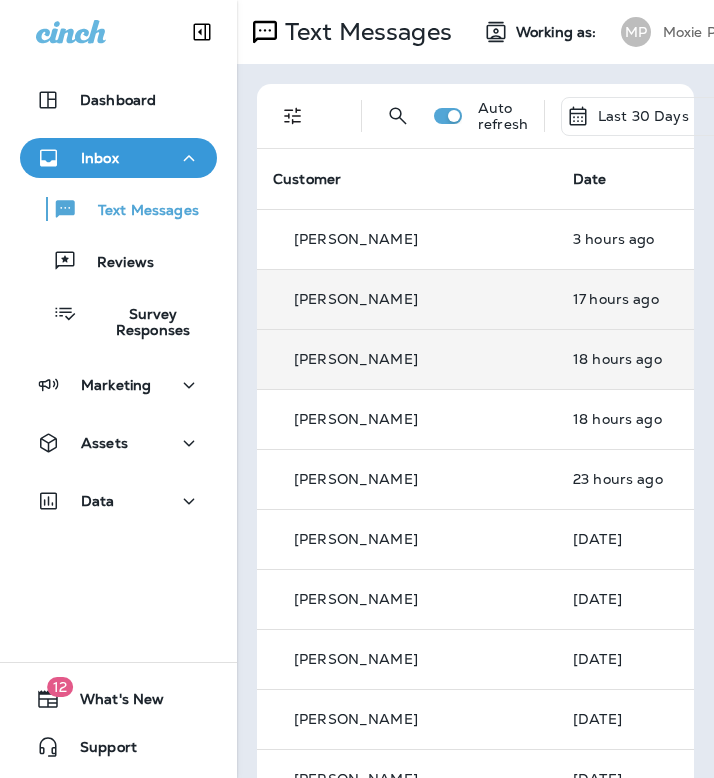 click on "Chantilly" at bounding box center (814, 359) 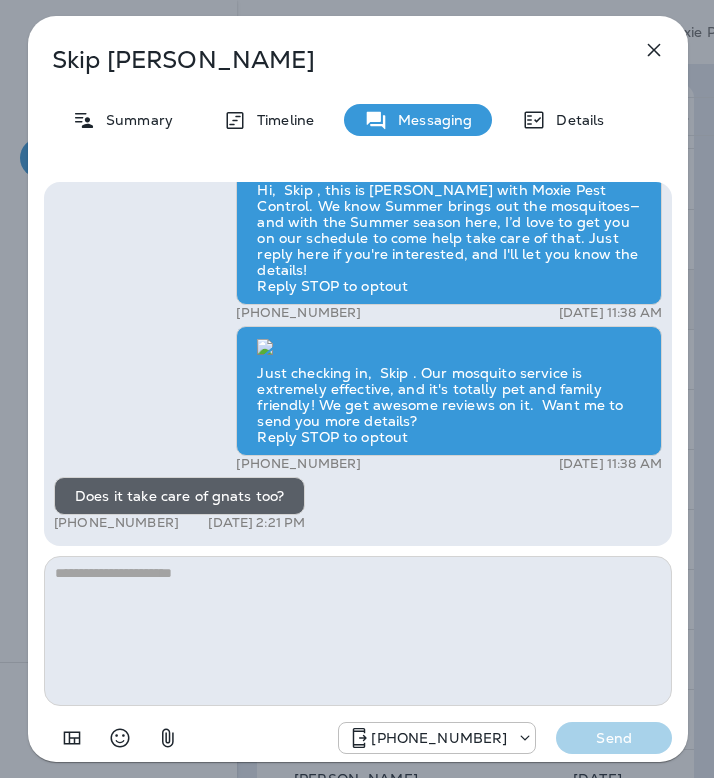click at bounding box center (358, 631) 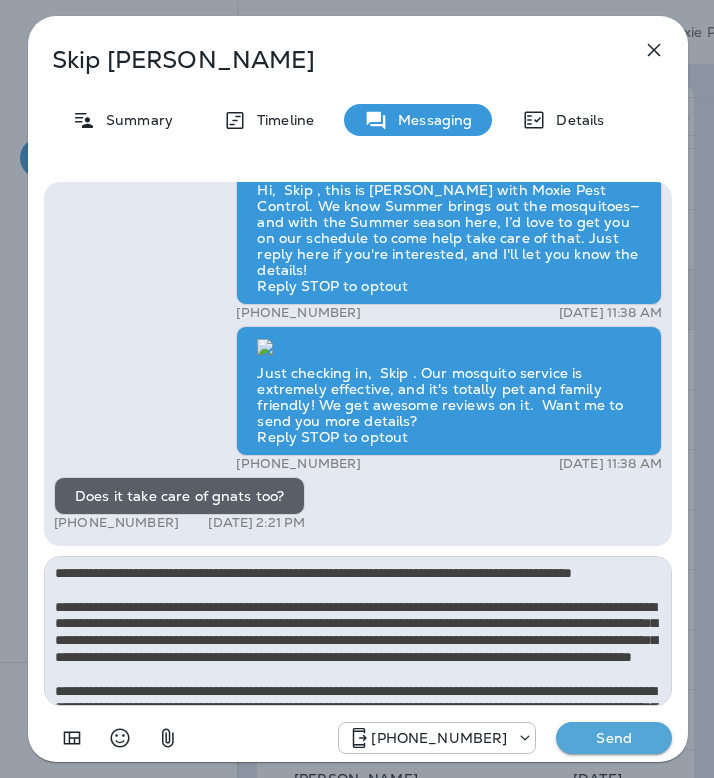 scroll, scrollTop: 112, scrollLeft: 0, axis: vertical 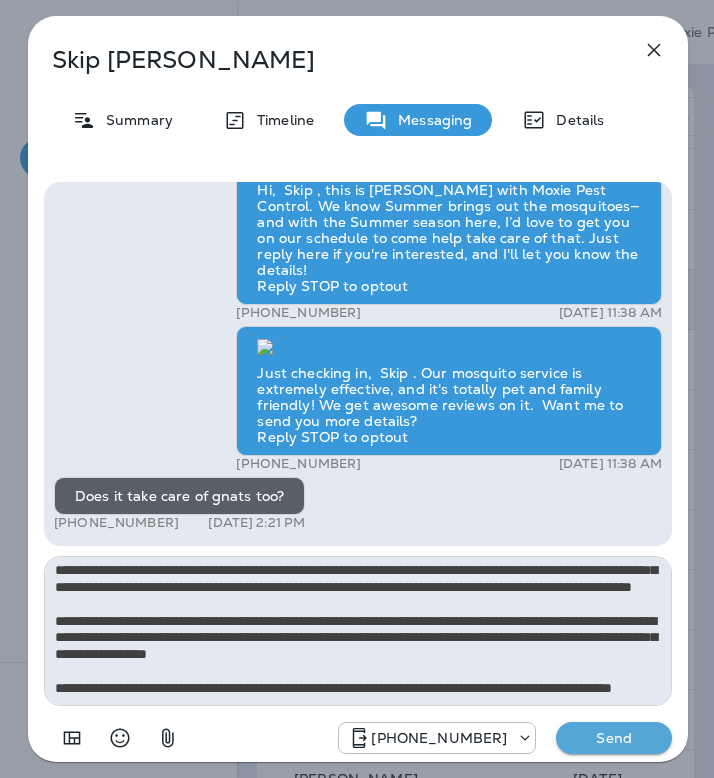type on "**********" 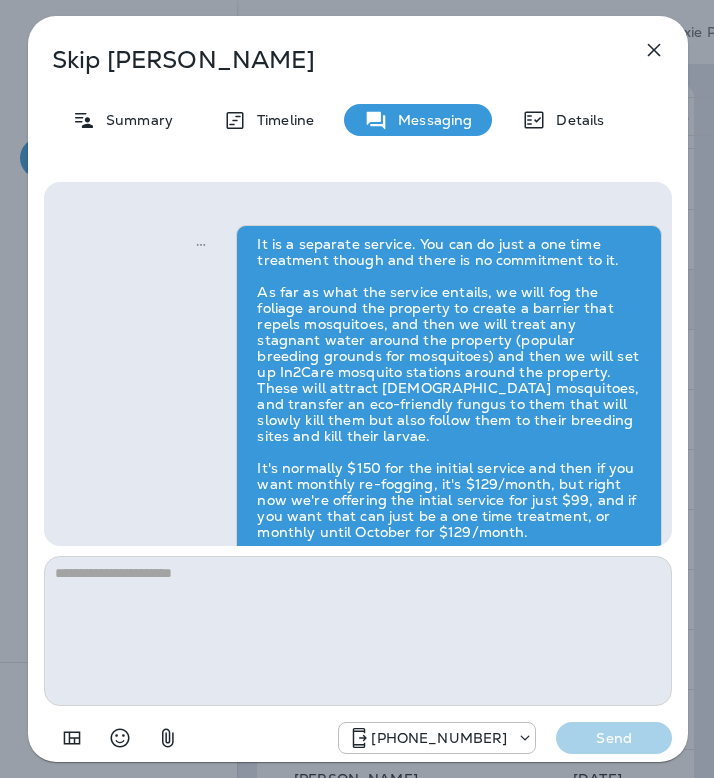 scroll, scrollTop: 0, scrollLeft: 0, axis: both 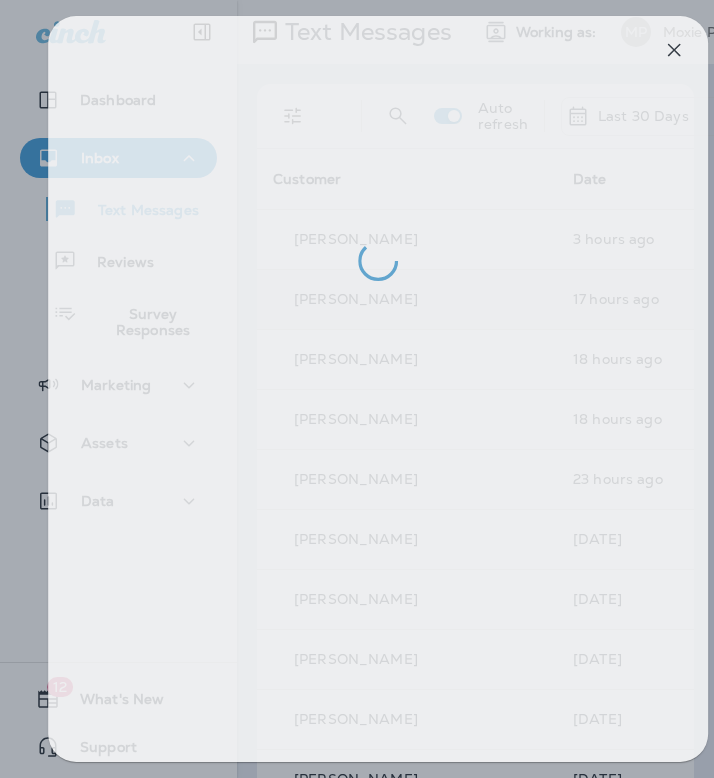 click at bounding box center (357, 0) 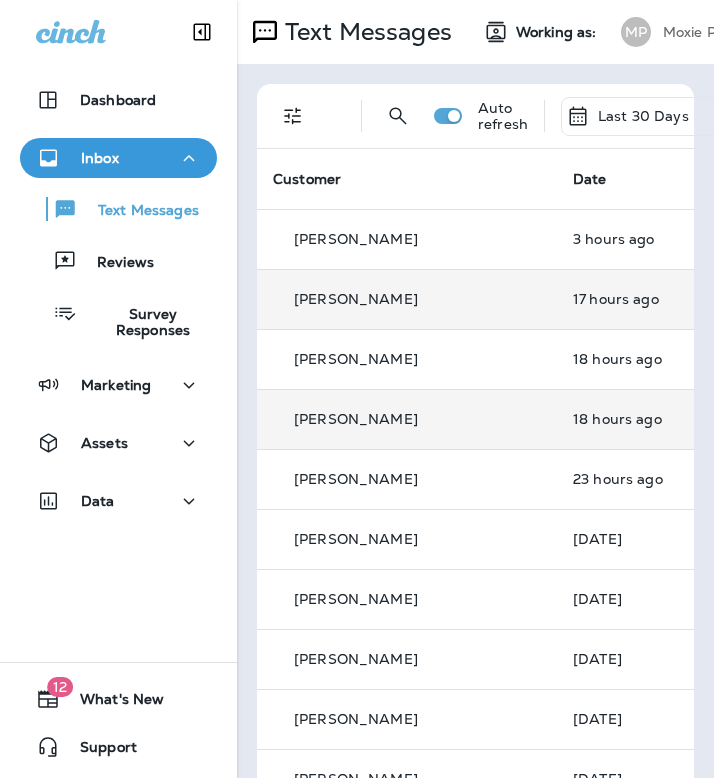 click on "Chantilly" at bounding box center (814, 419) 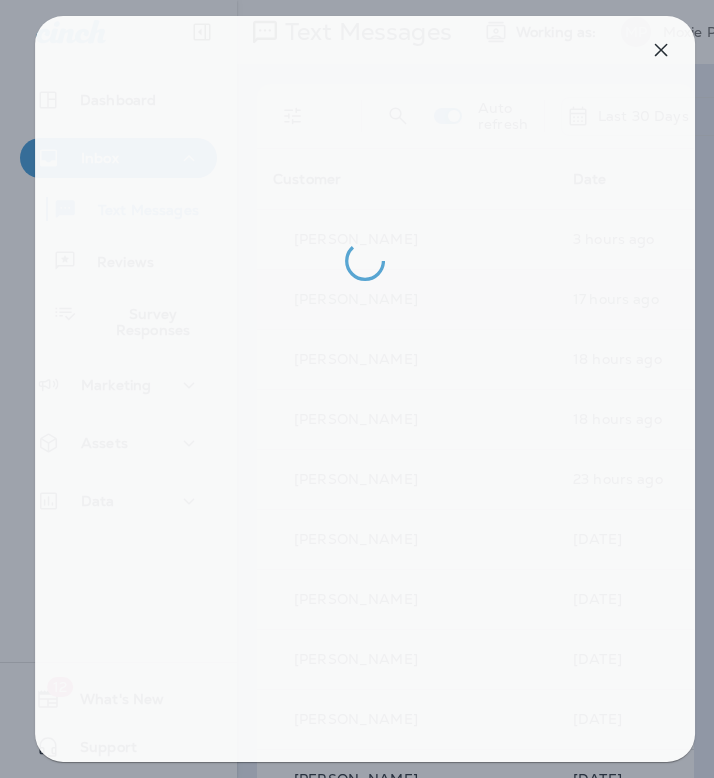 click at bounding box center [357, 0] 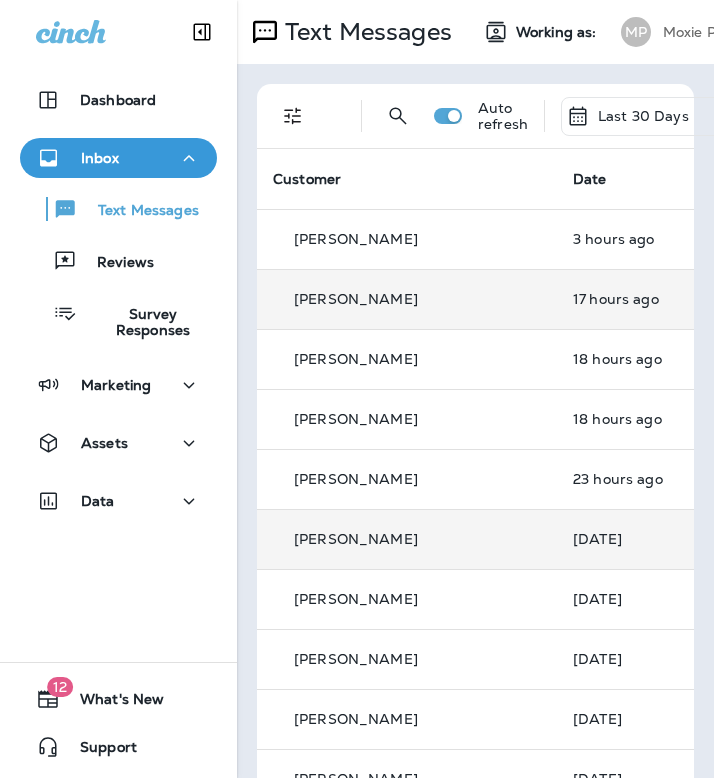 click on "[DATE]" at bounding box center [618, 539] 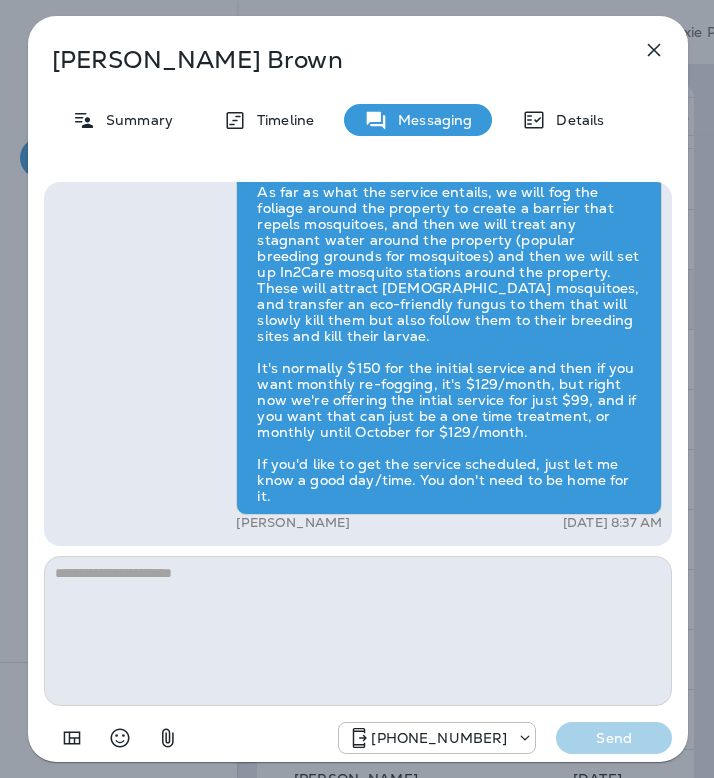 click on "[PERSON_NAME] Summary   Timeline   Messaging   Details   Hi,  [PERSON_NAME] , this is [PERSON_NAME] with Moxie Pest Control. We know Summer brings out the mosquitoes—and with the Summer season here, I’d love to get you on our schedule to come help take care of that. Just reply here if you're interested, and I'll let you know the details!
Reply STOP to optout +18174823792 [DATE] 10:40 AM   Just checking in,  [GEOGRAPHIC_DATA] . Our mosquito service is extremely effective, and it's totally pet and family friendly! We get awesome reviews on it.  Want me to send you more details?
Reply STOP to optout +18174823792 [DATE] 10:36 AM Yes +1 (703) 508-1276 [DATE] 7:05 AM [PERSON_NAME] [DATE] 8:37 AM [PHONE_NUMBER] Send" at bounding box center (357, 0) 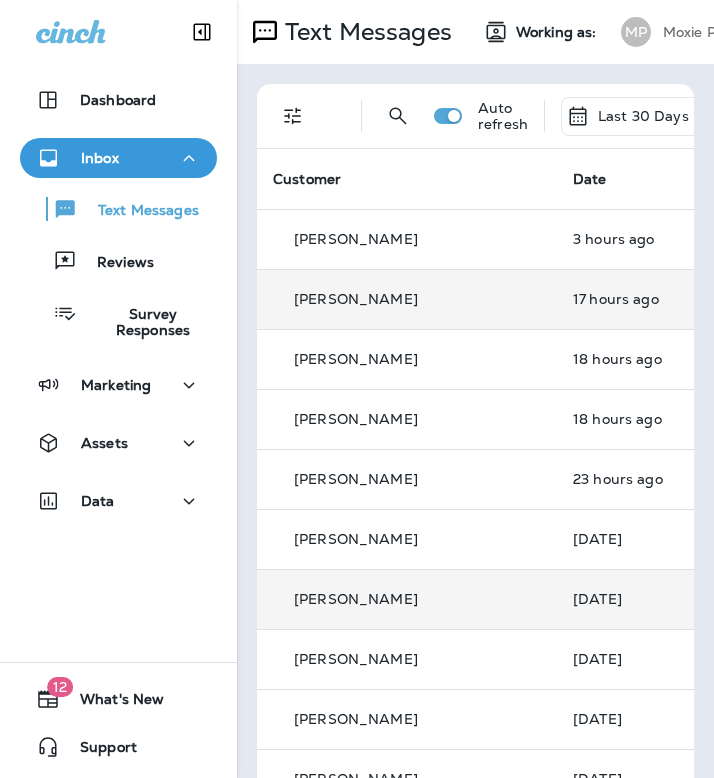 click on "[DATE]" at bounding box center [618, 599] 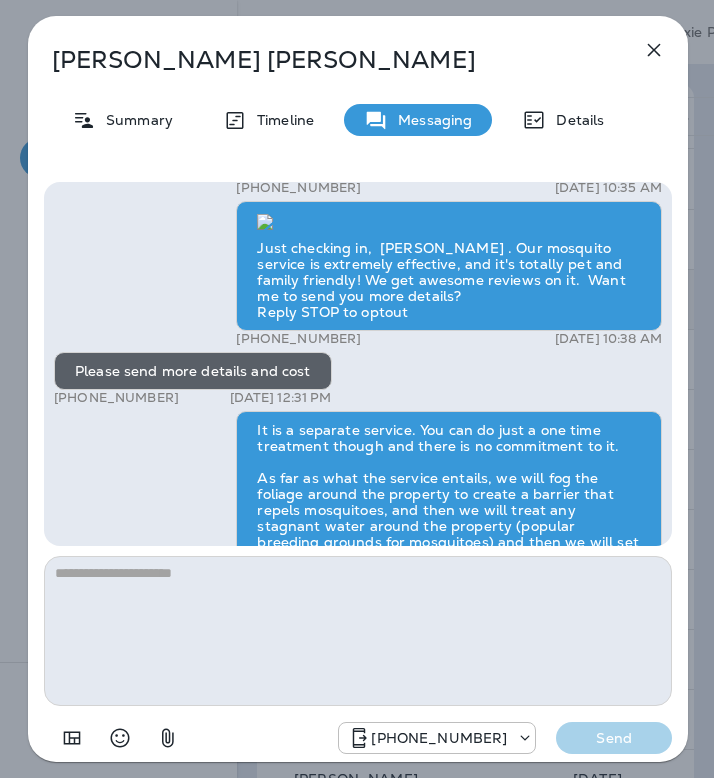 scroll, scrollTop: 0, scrollLeft: 0, axis: both 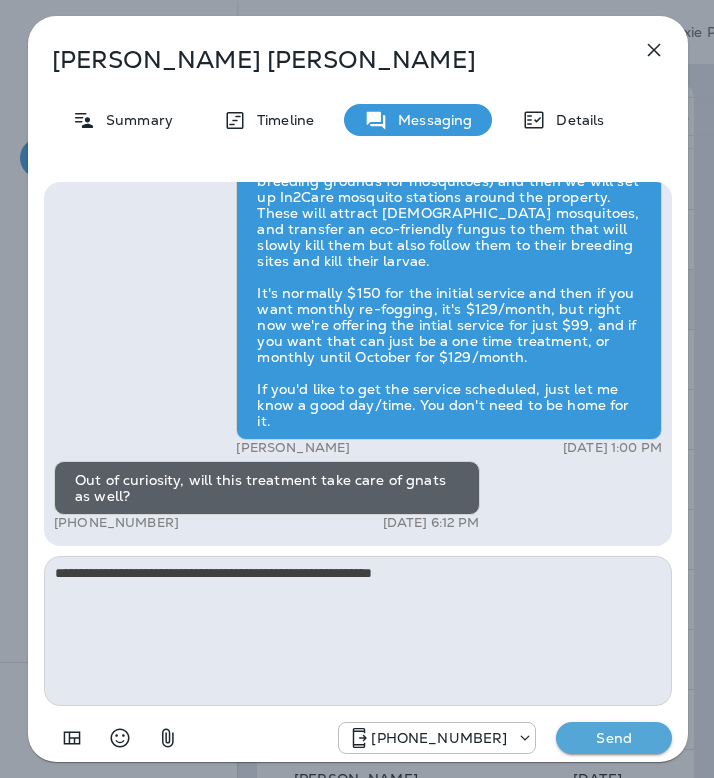 click on "**********" at bounding box center [358, 631] 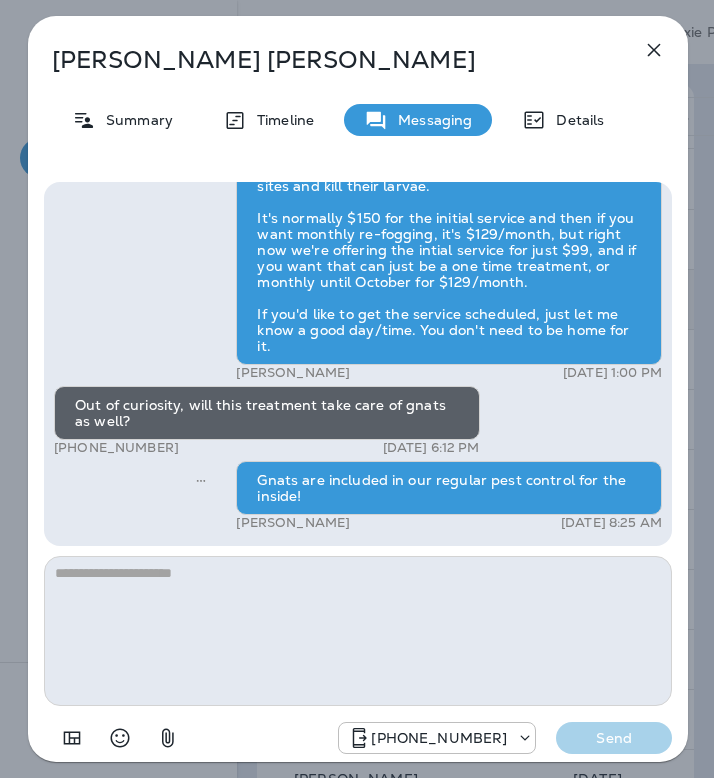 click on "[PERSON_NAME] Summary   Timeline   Messaging   Details   Hi,  [PERSON_NAME] , this is [PERSON_NAME] with Moxie Pest Control. We know Summer brings out the mosquitoes—and with the Summer season here, I’d love to get you on our schedule to come help take care of that. Just reply here if you're interested, and I'll let you know the details!
Reply STOP to optout +18174823792 [DATE] 10:35 AM Just checking in,  [PERSON_NAME] . Our mosquito service is extremely effective, and it's totally pet and family friendly! We get awesome reviews on it.  Want me to send you more details?
Reply STOP to optout +18174823792 [DATE] 10:38 AM Please send more details and cost +1 (202) 230-8450 [DATE] 12:31 PM [PERSON_NAME] [DATE] 1:00 PM Out of curiosity, will this treatment take care of gnats as well? +1 (202) 230-8450 [DATE] 6:12 PM   Gnats are included in our regular pest control for the inside! [PERSON_NAME] [DATE] 8:25 AM [PHONE_NUMBER] Send" at bounding box center [358, 389] 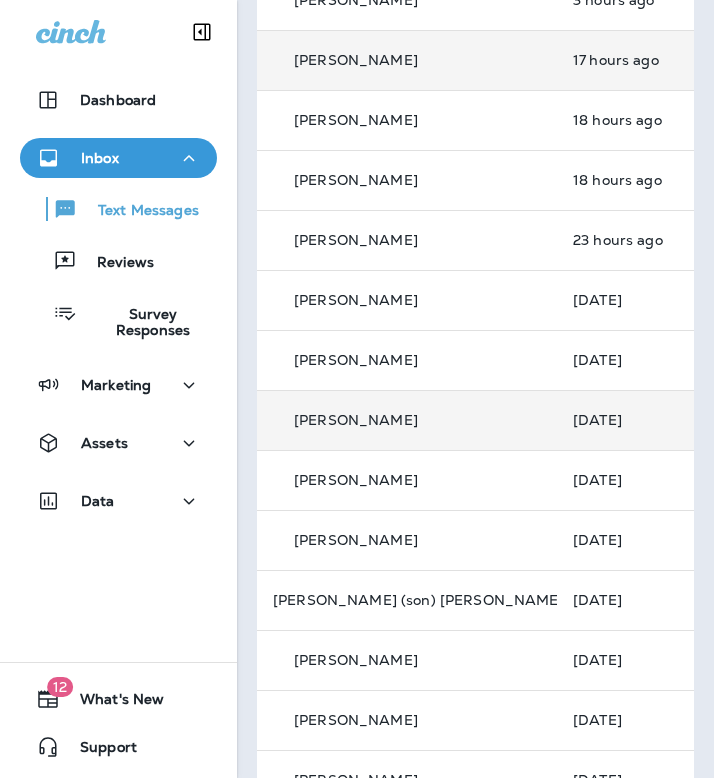scroll, scrollTop: 251, scrollLeft: 0, axis: vertical 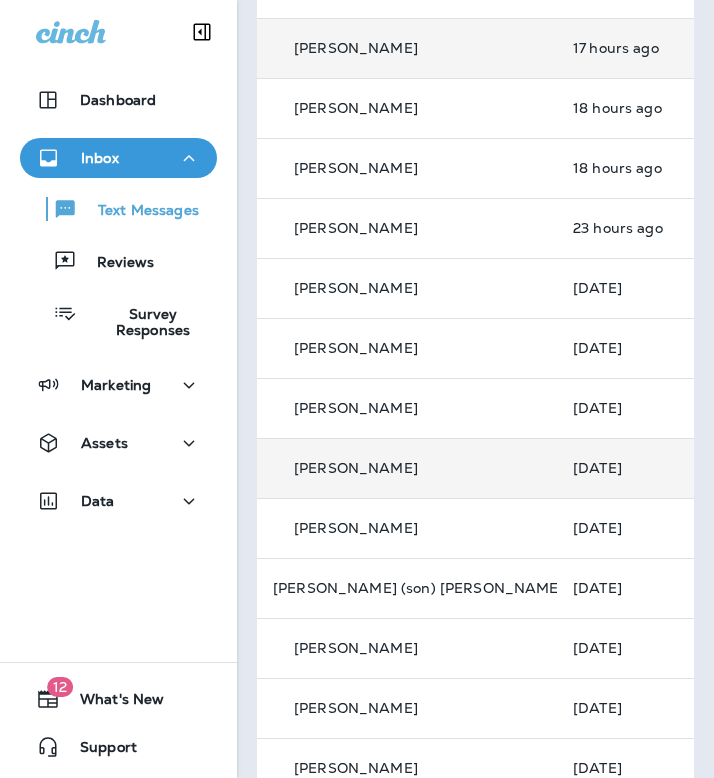 click on "[DATE]" at bounding box center [618, 468] 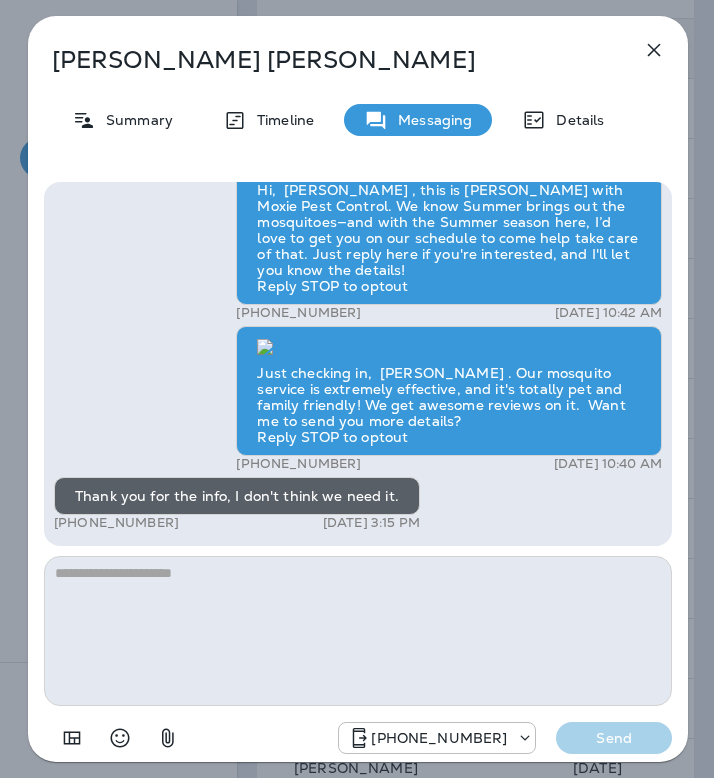 click on "[PERSON_NAME] Summary   Timeline   Messaging   Details   Hi,  [PERSON_NAME] , this is [PERSON_NAME] with Moxie Pest Control. We know Summer brings out the mosquitoes—and with the Summer season here, I’d love to get you on our schedule to come help take care of that. Just reply here if you're interested, and I'll let you know the details!
Reply STOP to optout +18174823792 [DATE] 10:42 AM Just checking in,  [PERSON_NAME] . Our mosquito service is extremely effective, and it's totally pet and family friendly! We get awesome reviews on it.  Want me to send you more details?
Reply STOP to optout +18174823792 [DATE] 10:40 AM Thank you for the info, I don't think we need it.  +1 (224) 539-6626 [DATE] 3:15 PM [PHONE_NUMBER] Send" at bounding box center (357, 0) 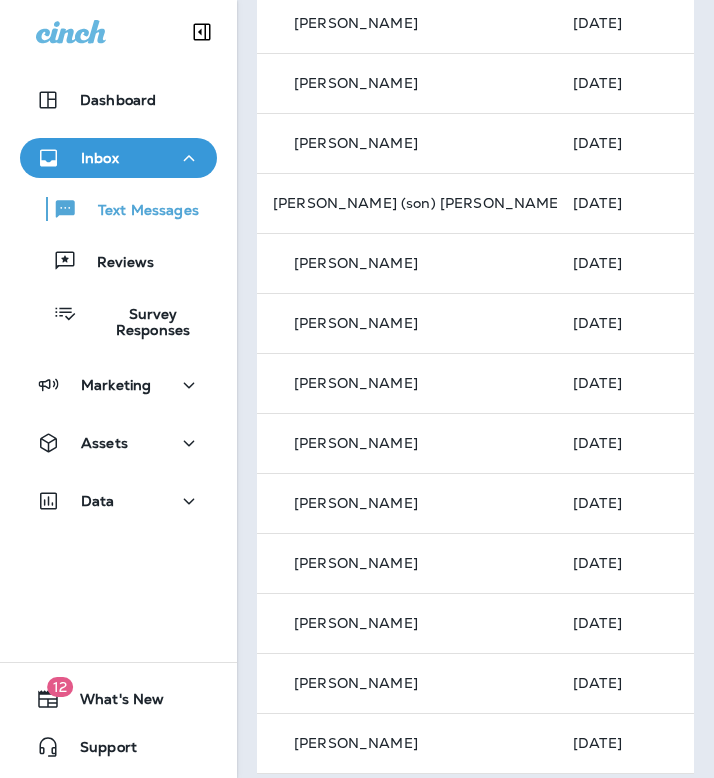 scroll, scrollTop: 651, scrollLeft: 0, axis: vertical 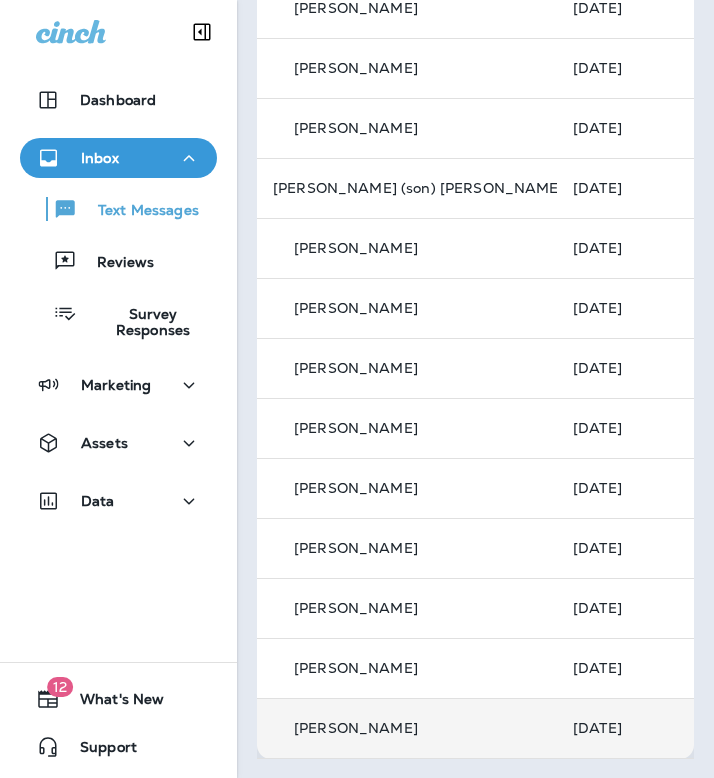 click on "[PERSON_NAME]" at bounding box center (407, 728) 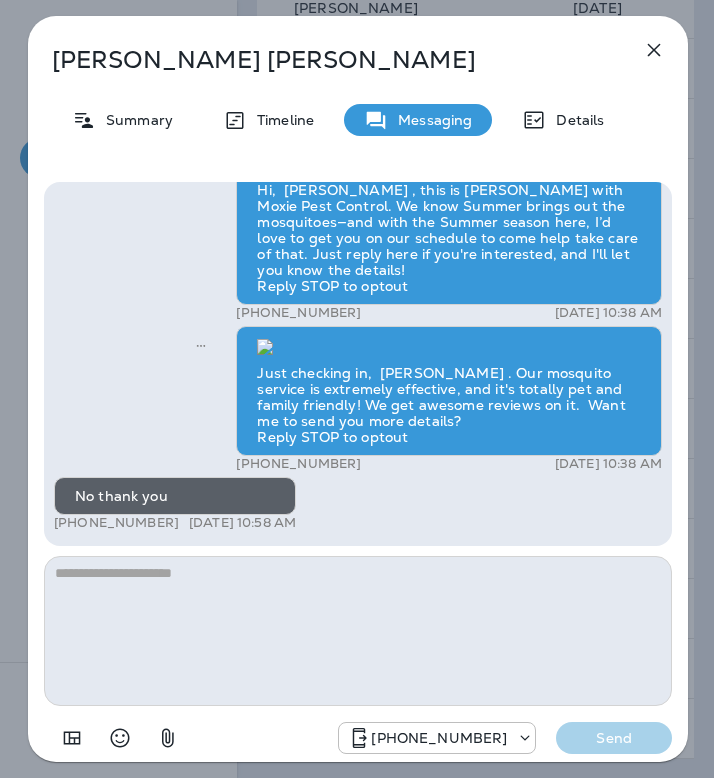 click on "Hi,  [PERSON_NAME] , this is [PERSON_NAME] with Moxie Pest Control. We know Summer brings out the mosquitoes—and with the Summer season here, I’d love to get you on our schedule to come help take care of that. Just reply here if you're interested, and I'll let you know the details!
Reply STOP to optout +18174823792 [DATE] 10:38 AM   Just checking in,  [PERSON_NAME] . Our mosquito service is extremely effective, and it's totally pet and family friendly! We get awesome reviews on it.  Want me to send you more details?
Reply STOP to optout +18174823792 [DATE] 10:38 AM No thank you  +1 (262) 939-7354 [DATE] 10:58 AM [PHONE_NUMBER] Send" at bounding box center [358, 470] 